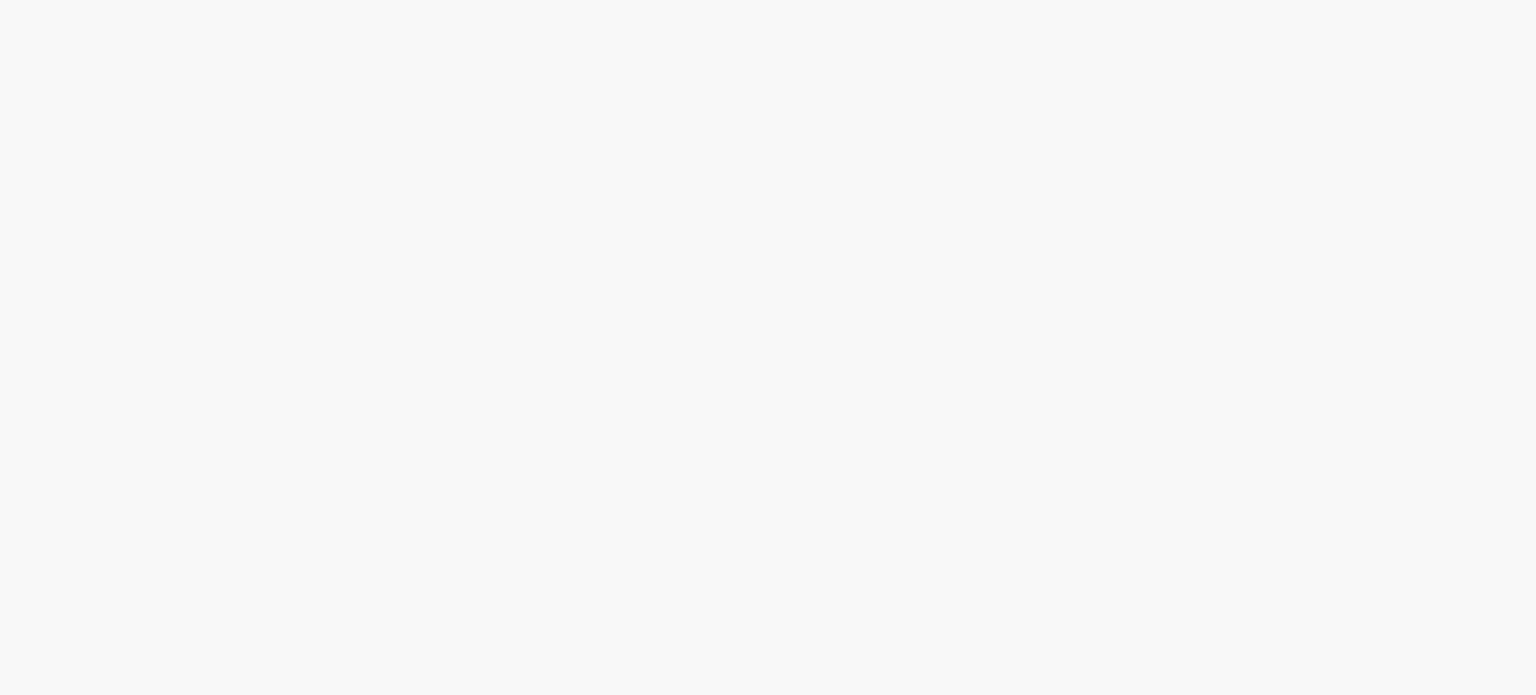 scroll, scrollTop: 0, scrollLeft: 0, axis: both 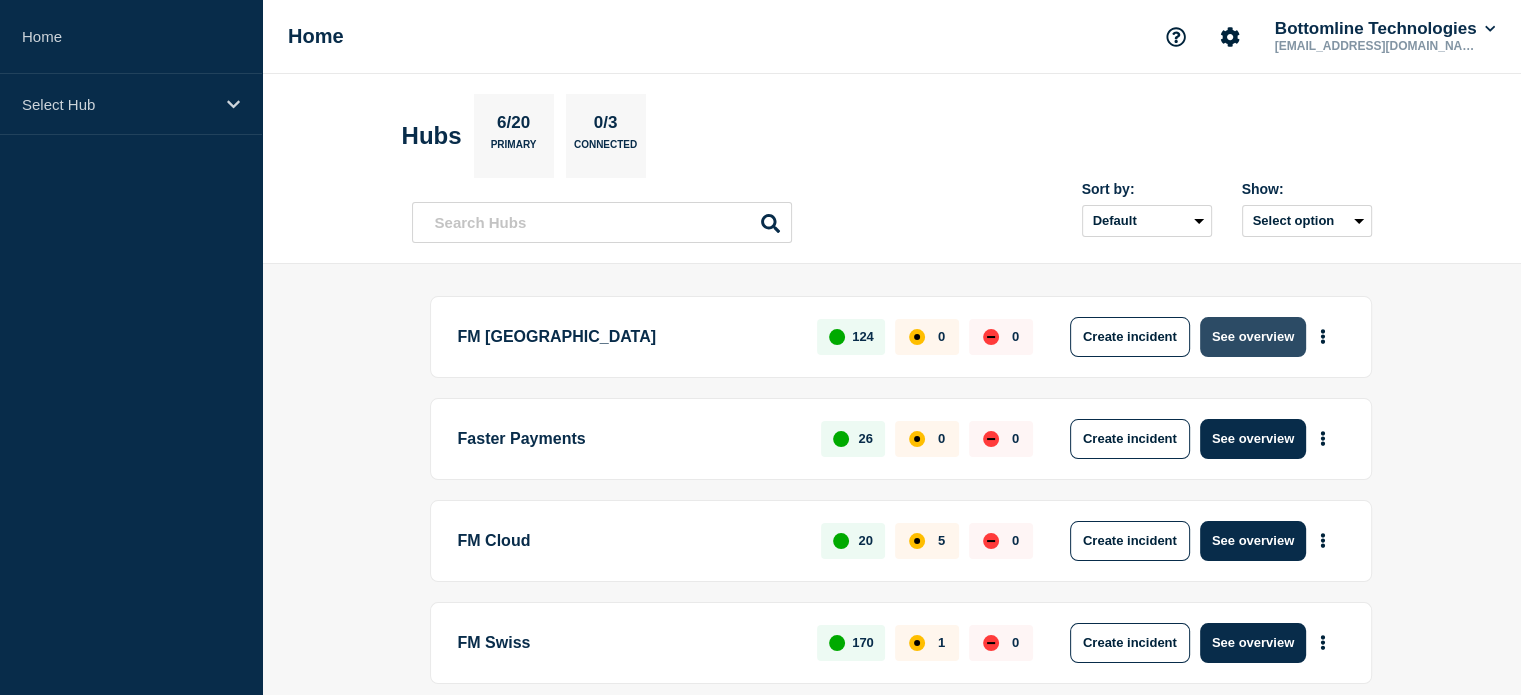 click on "See overview" at bounding box center [1253, 337] 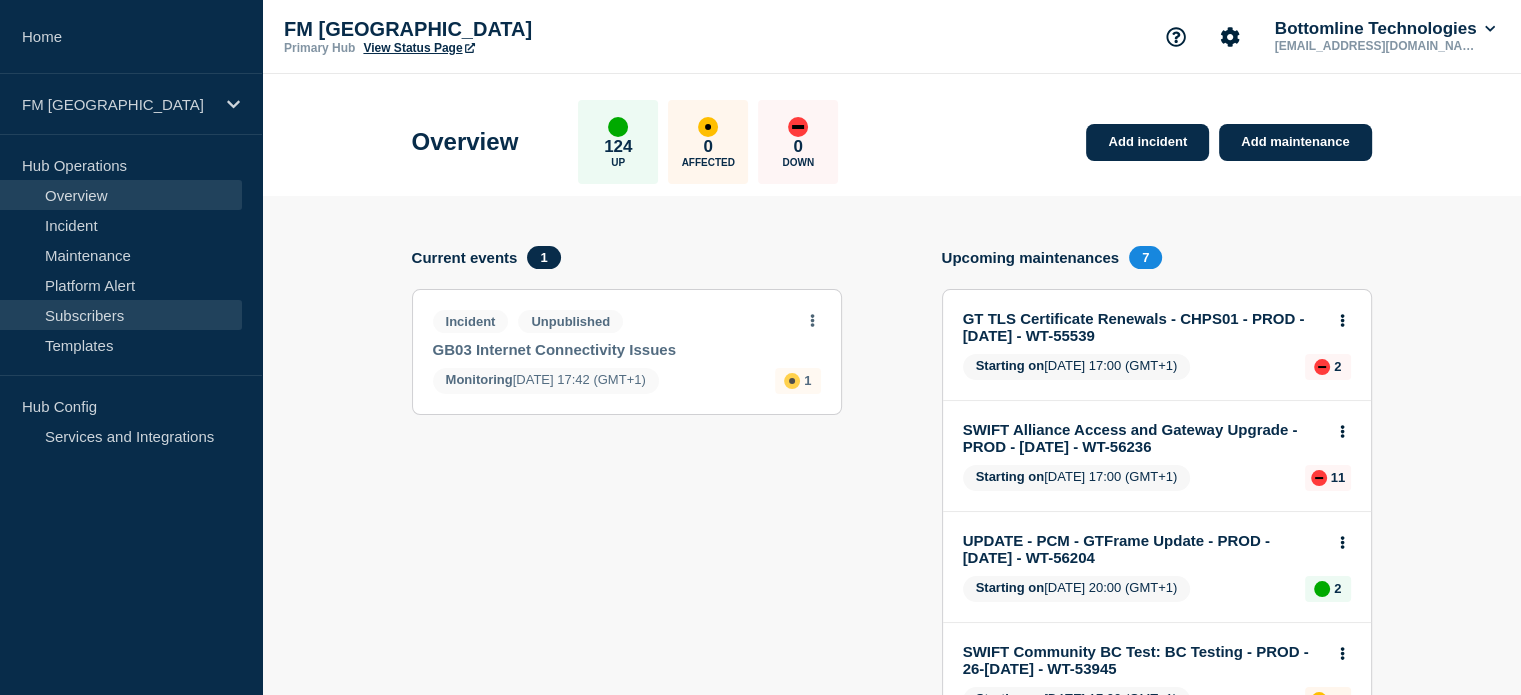 click on "Subscribers" at bounding box center (121, 315) 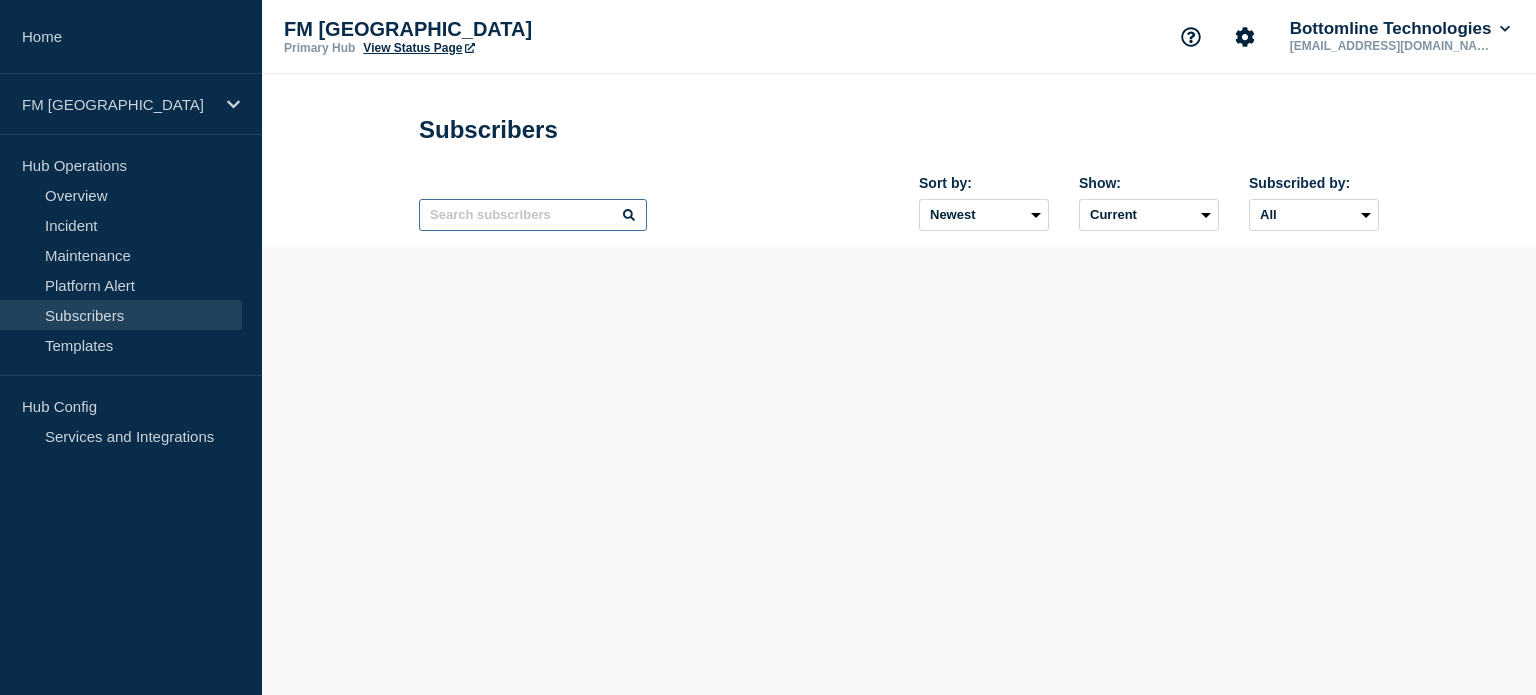 click at bounding box center (533, 215) 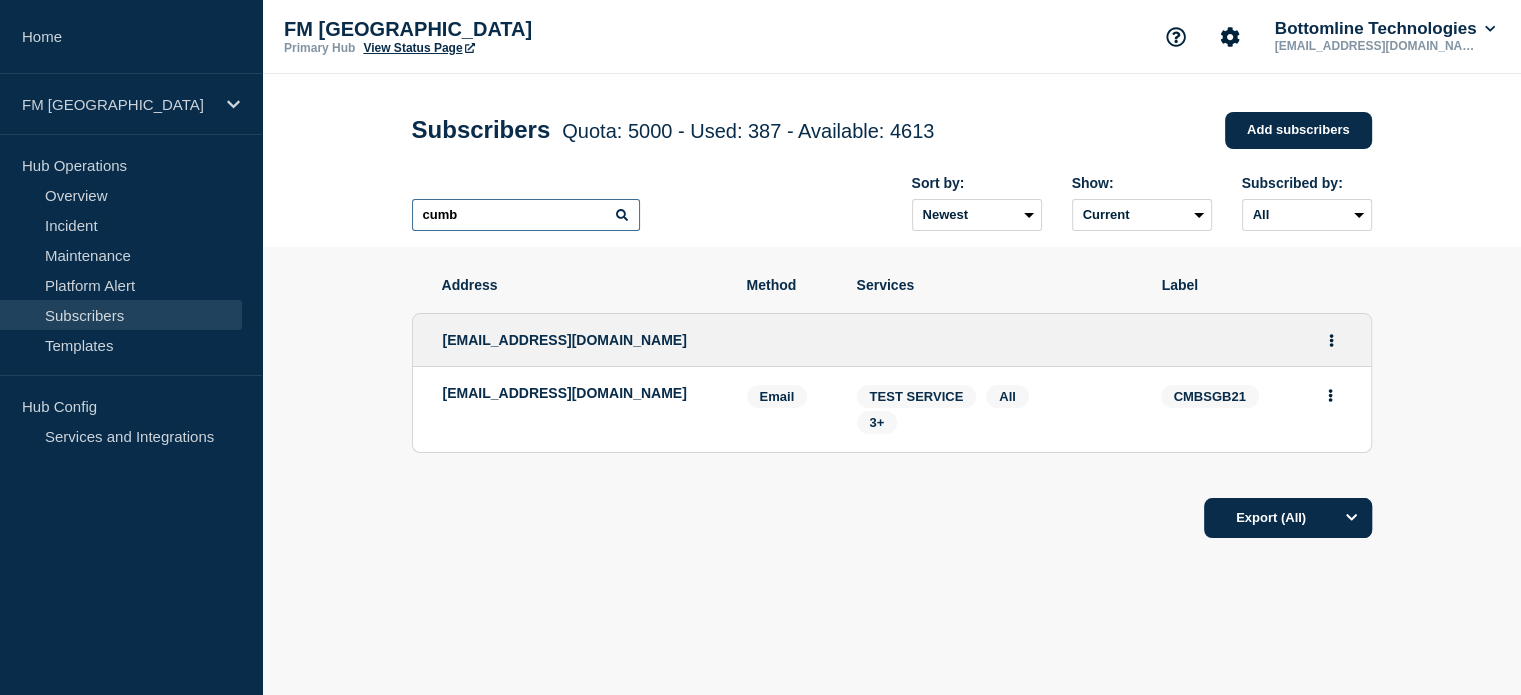 type on "cumb" 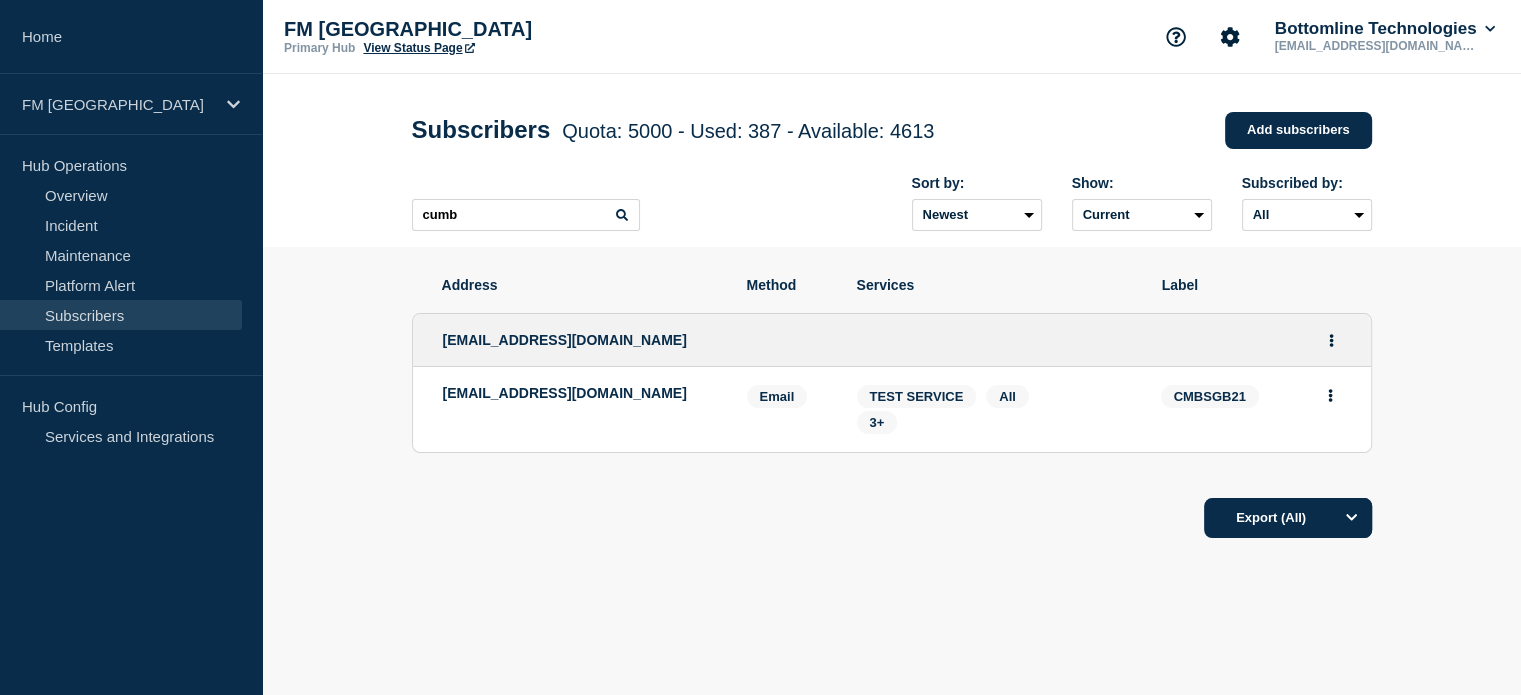 drag, startPoint x: 723, startPoint y: 395, endPoint x: 436, endPoint y: 409, distance: 287.34125 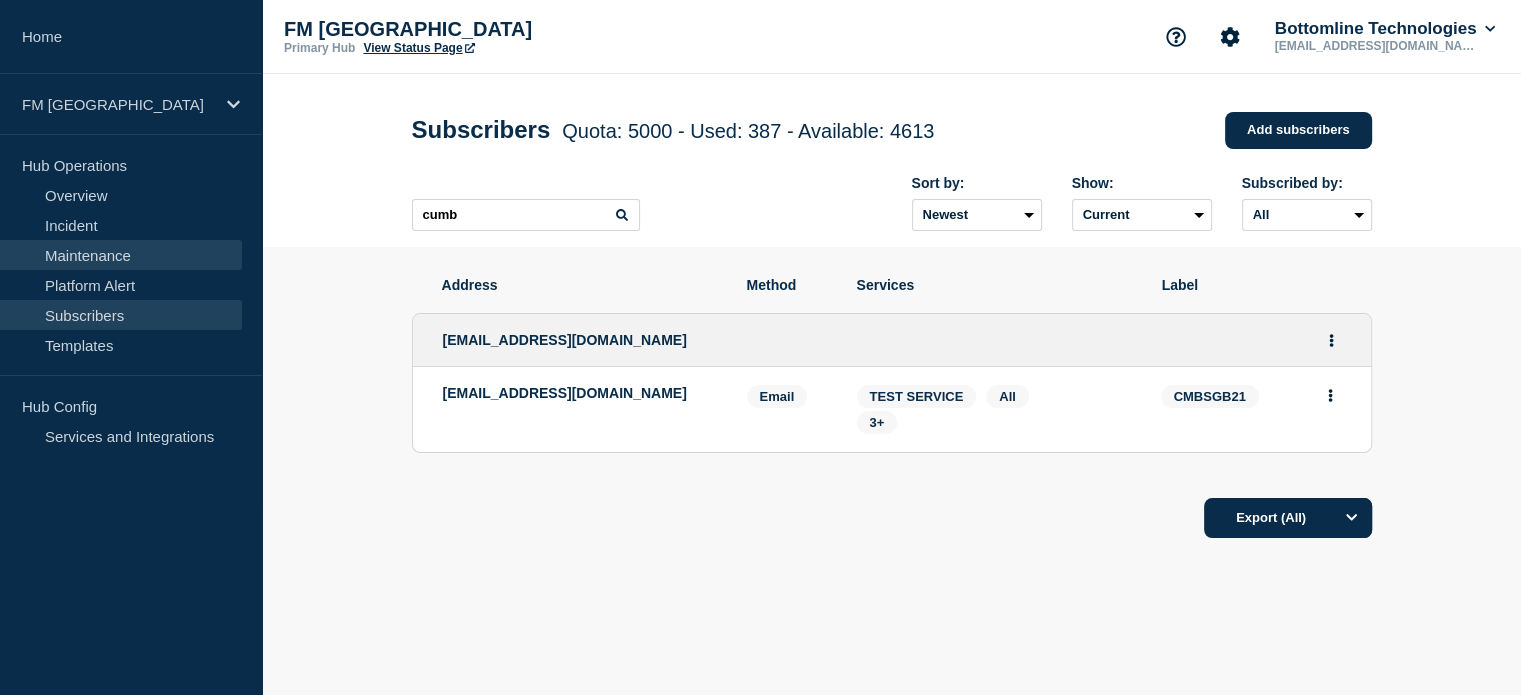 click on "Maintenance" at bounding box center [121, 255] 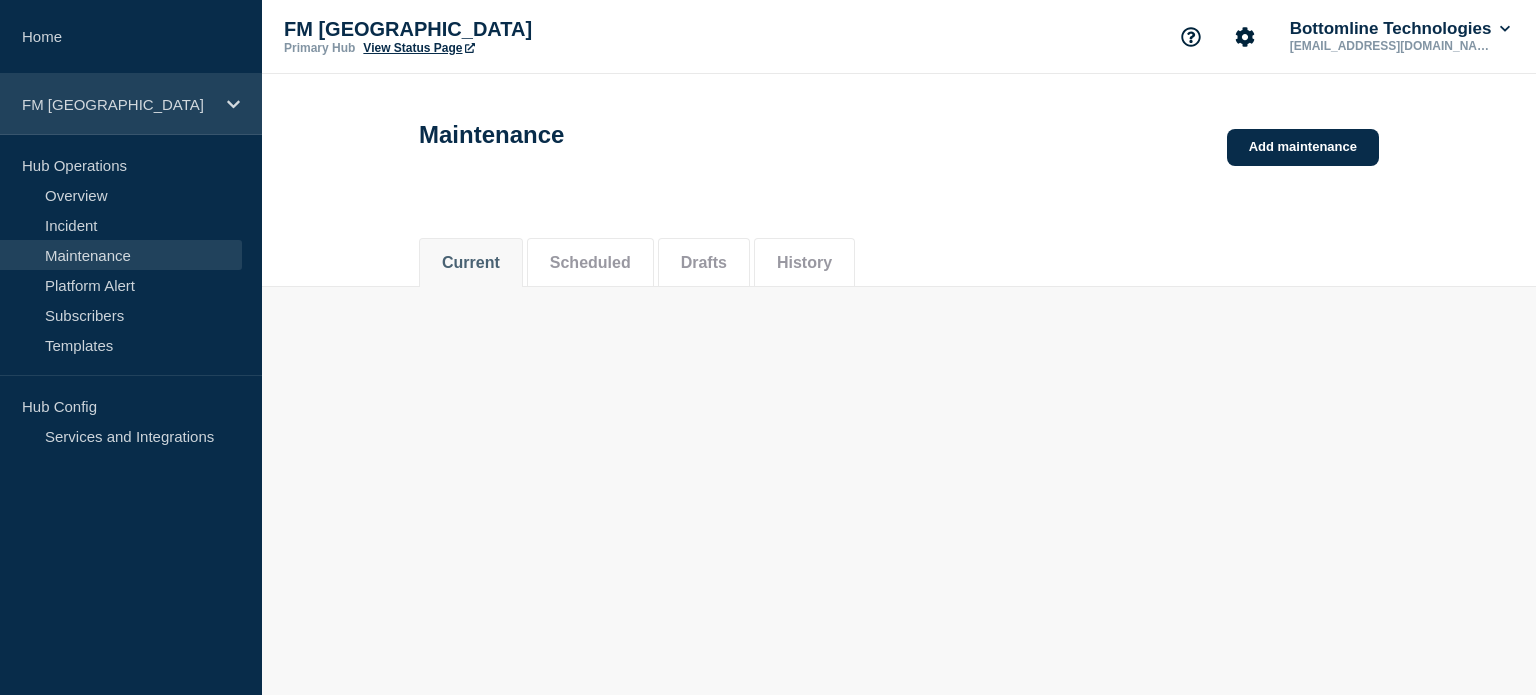 click 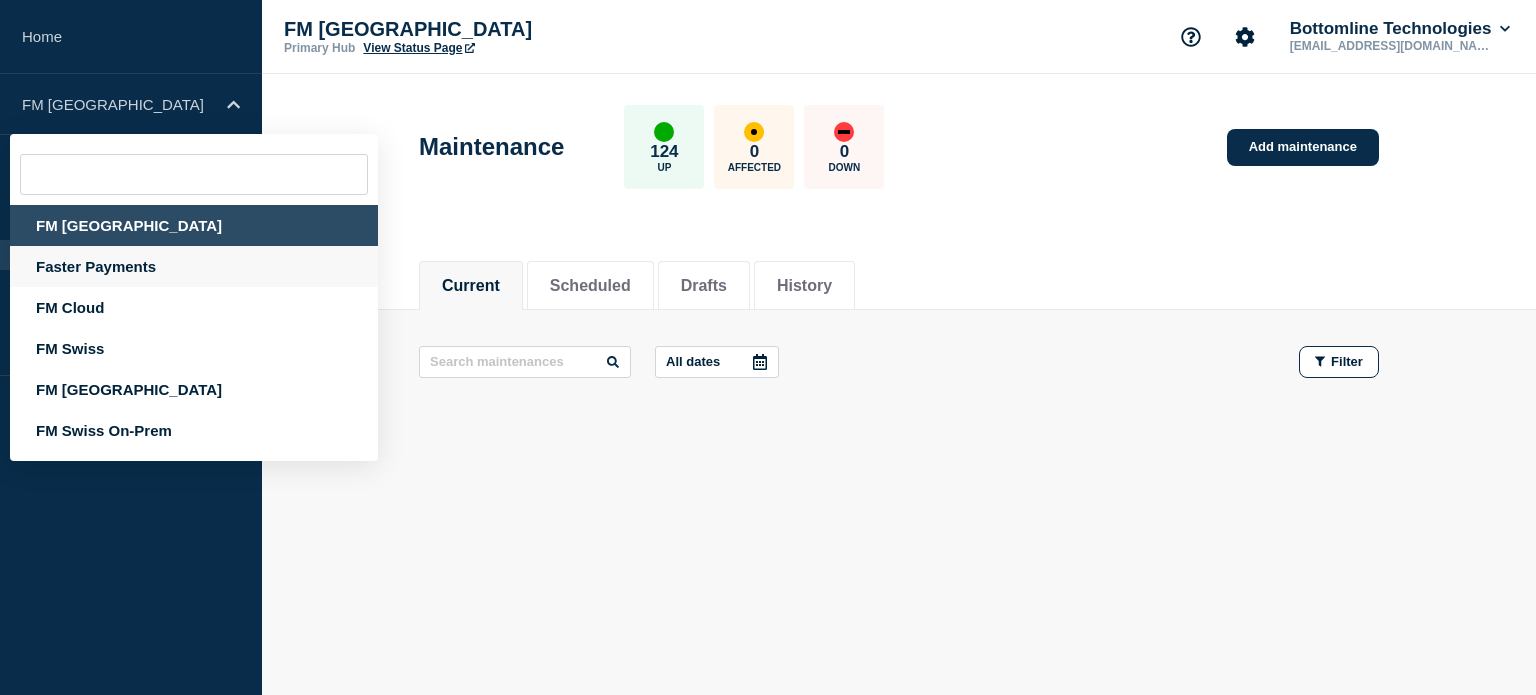 click on "Faster Payments" at bounding box center (194, 266) 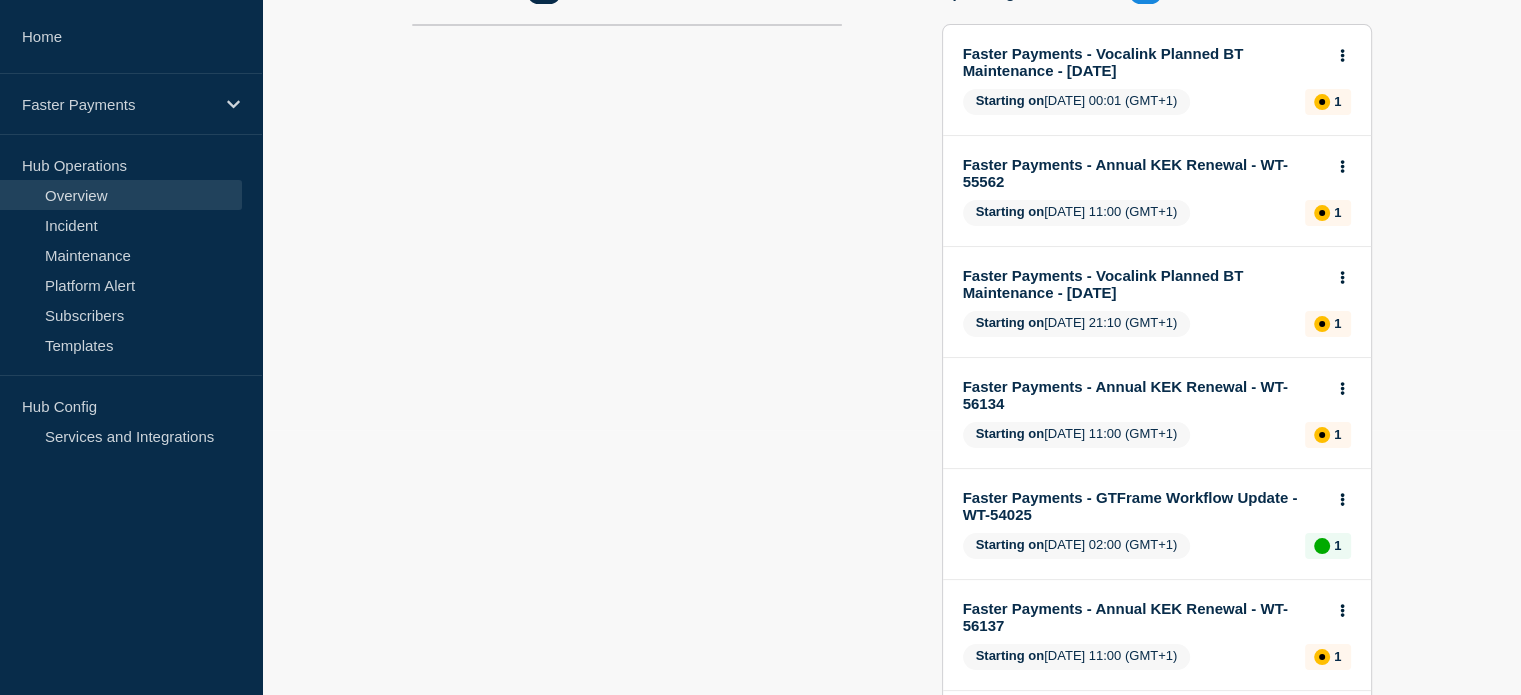 scroll, scrollTop: 300, scrollLeft: 0, axis: vertical 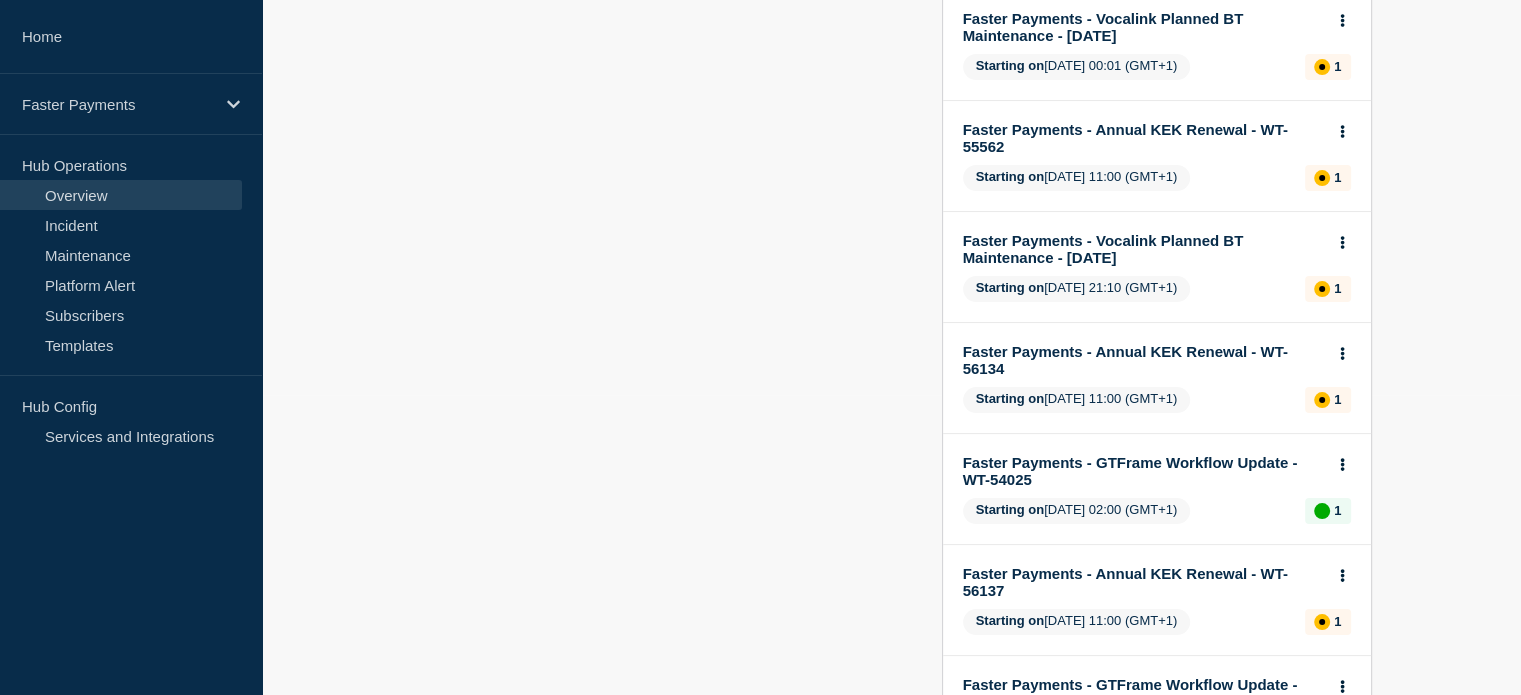 click on "Faster Payments - GTFrame Workflow Update - WT-54025" at bounding box center (1143, 471) 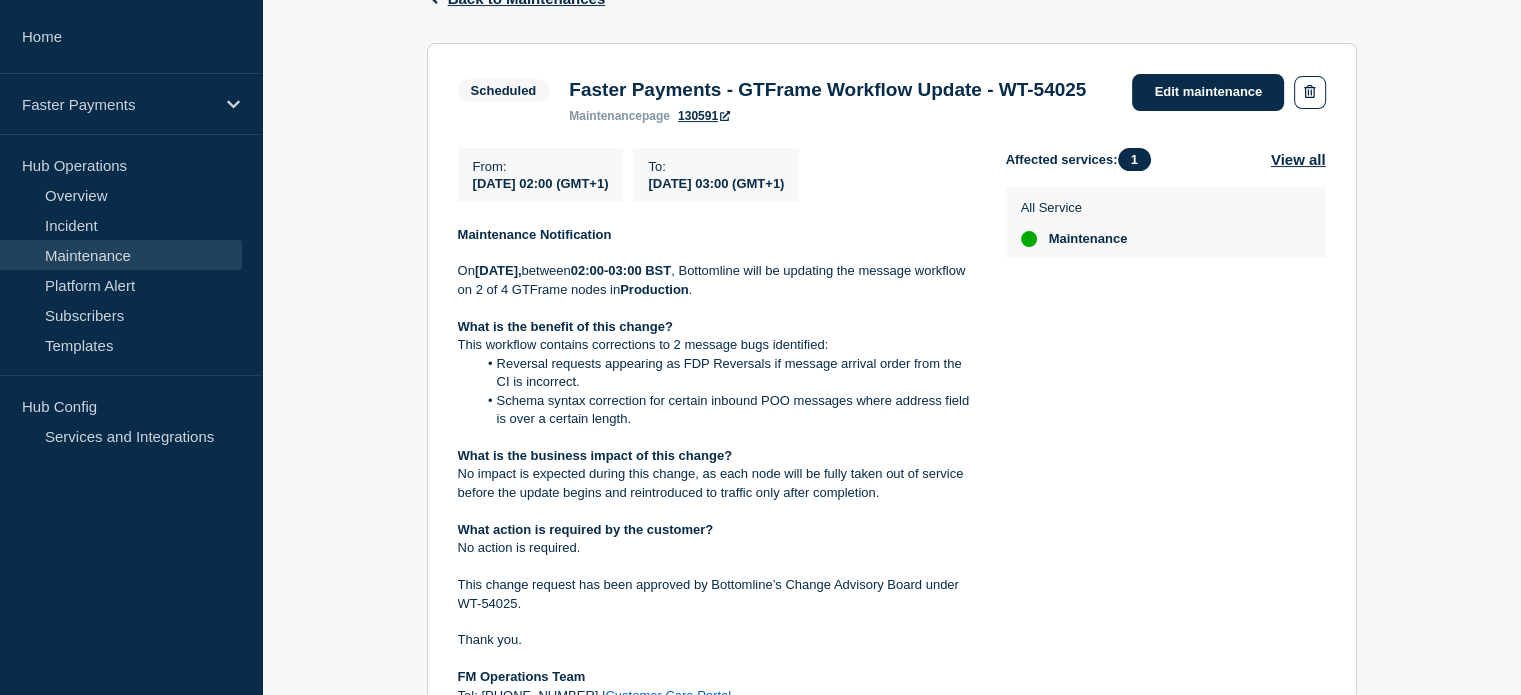 scroll, scrollTop: 400, scrollLeft: 0, axis: vertical 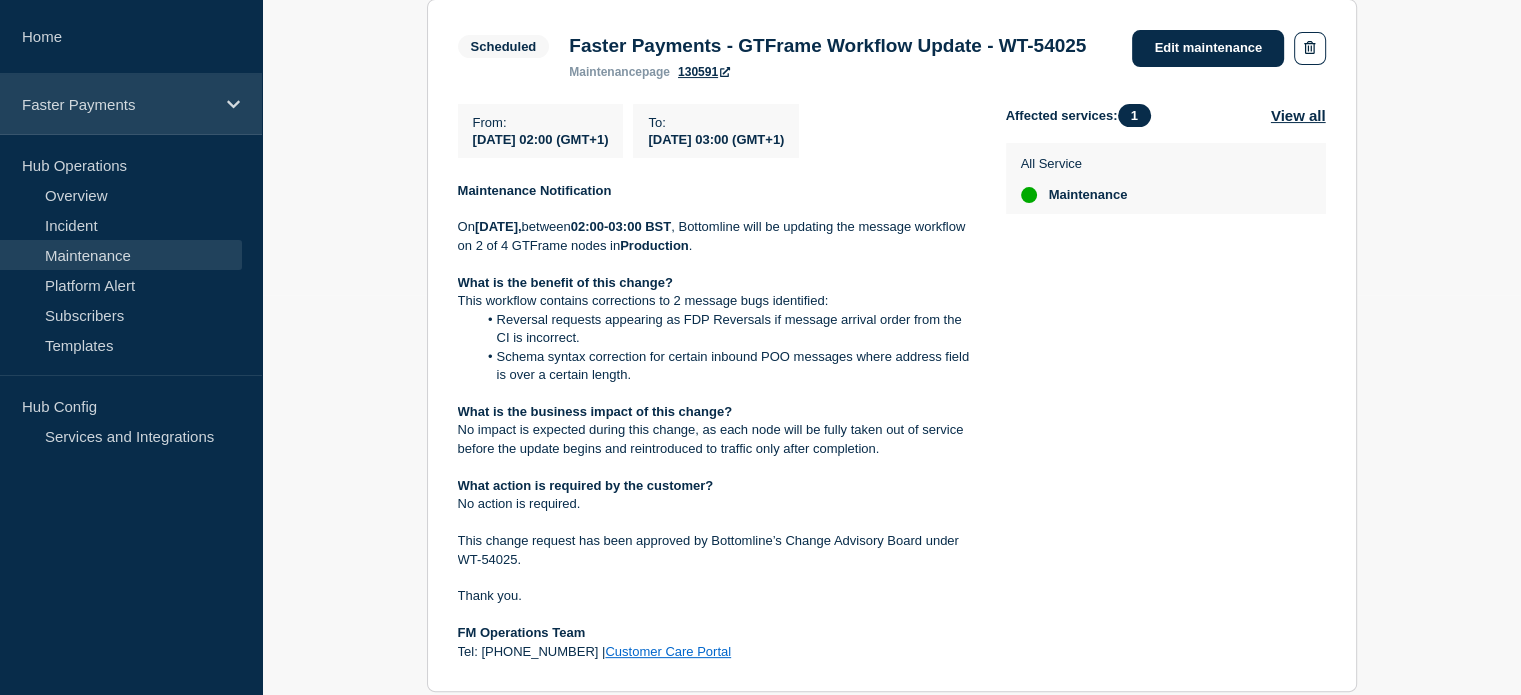 click 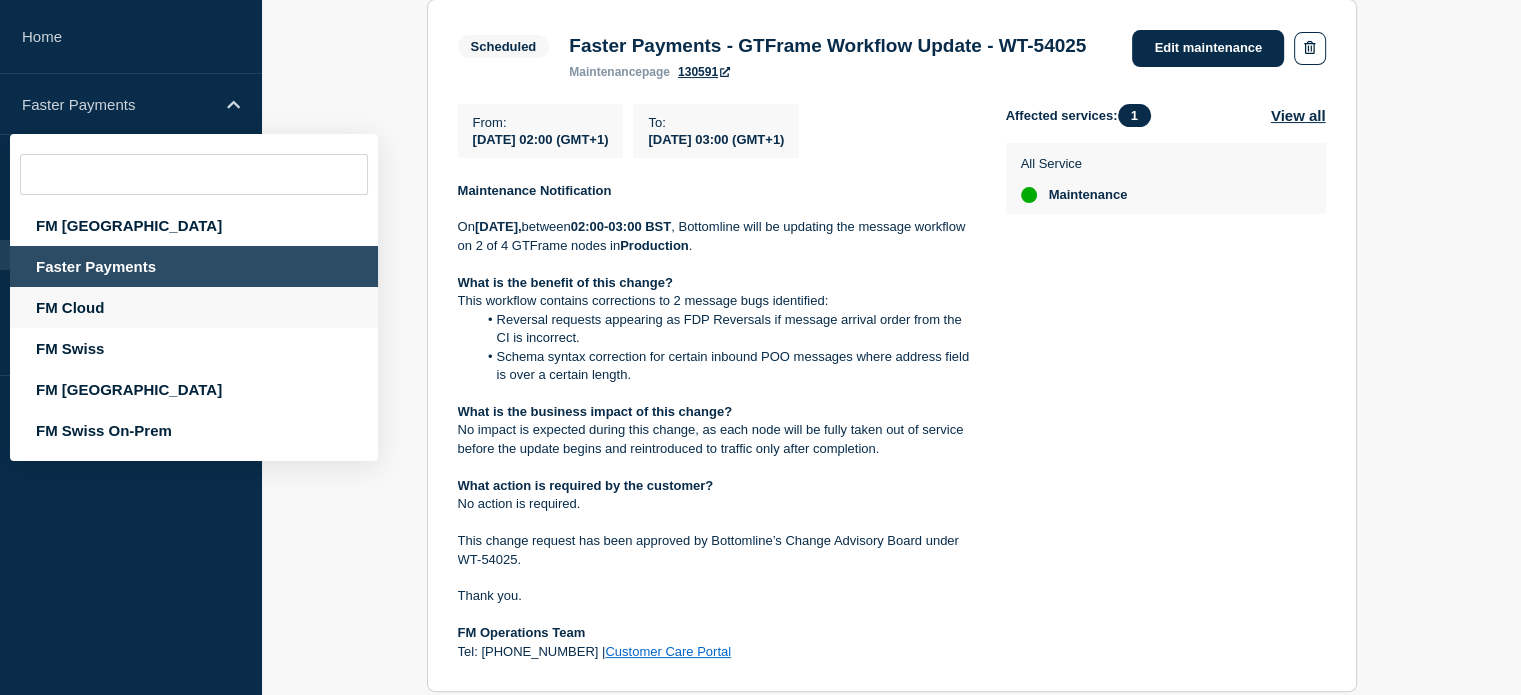 click on "FM Cloud" at bounding box center [194, 307] 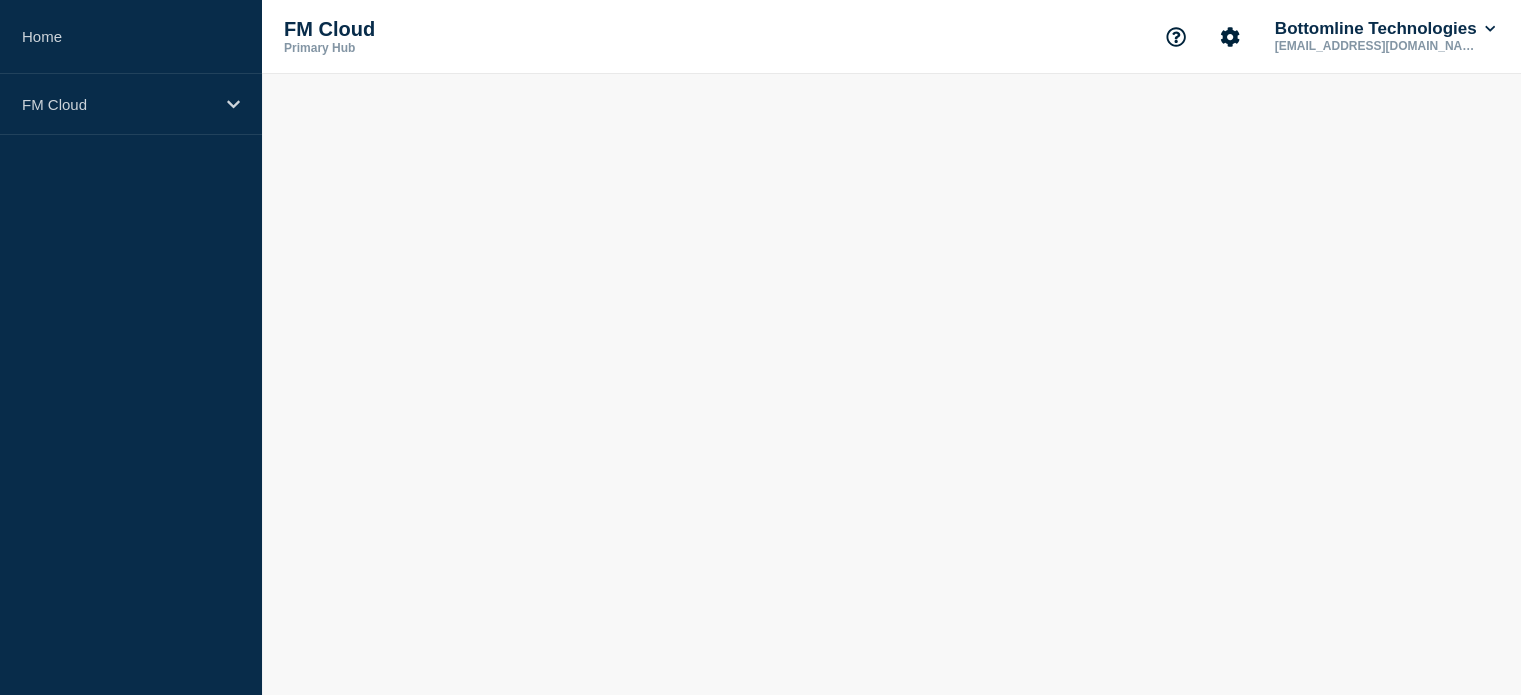 scroll, scrollTop: 0, scrollLeft: 0, axis: both 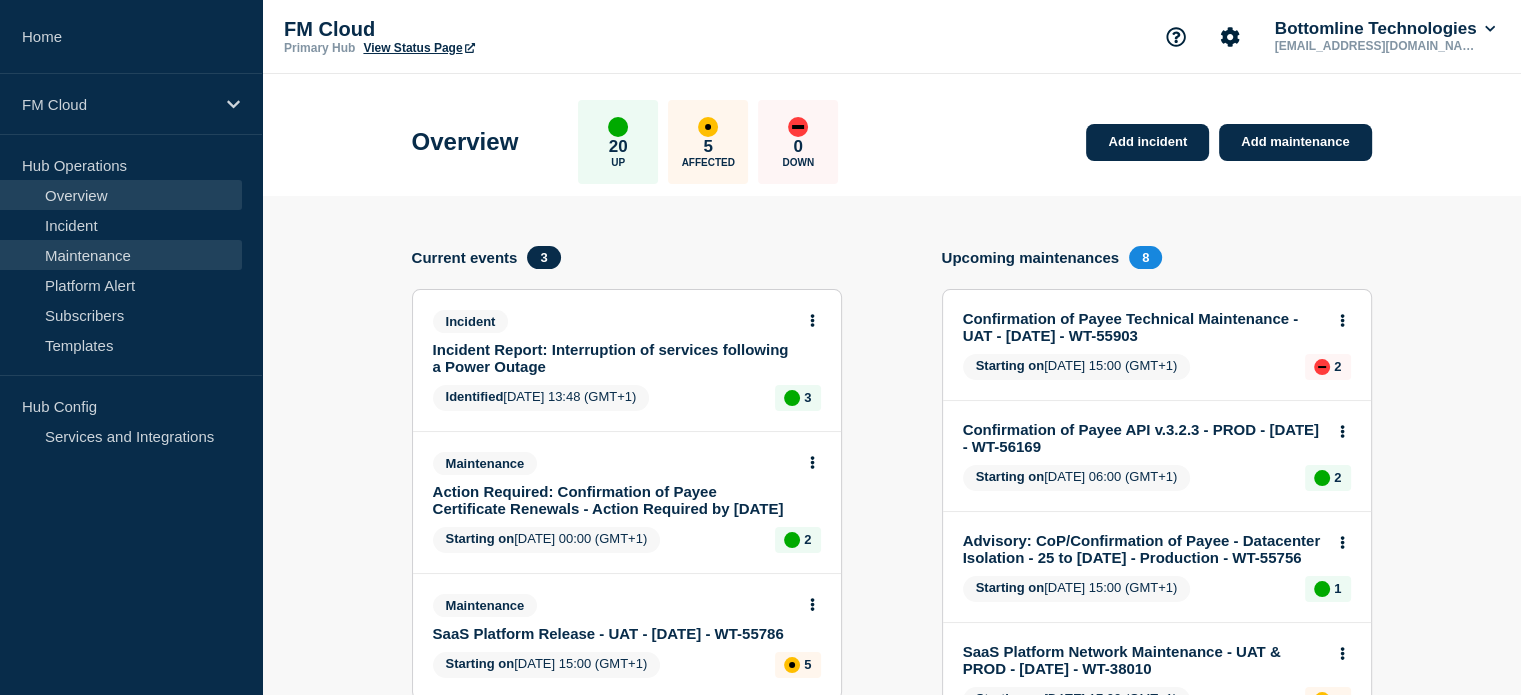 click on "Maintenance" at bounding box center [121, 255] 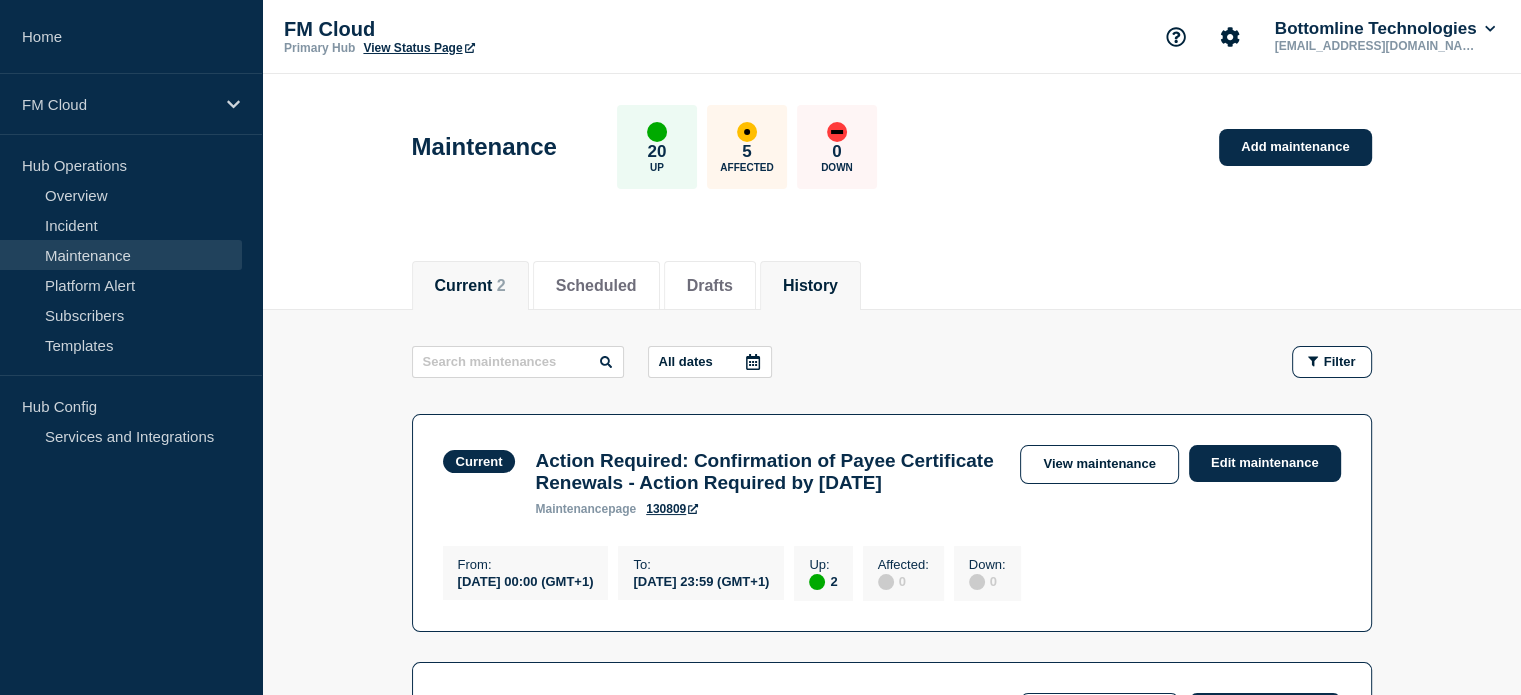 click on "History" at bounding box center [810, 286] 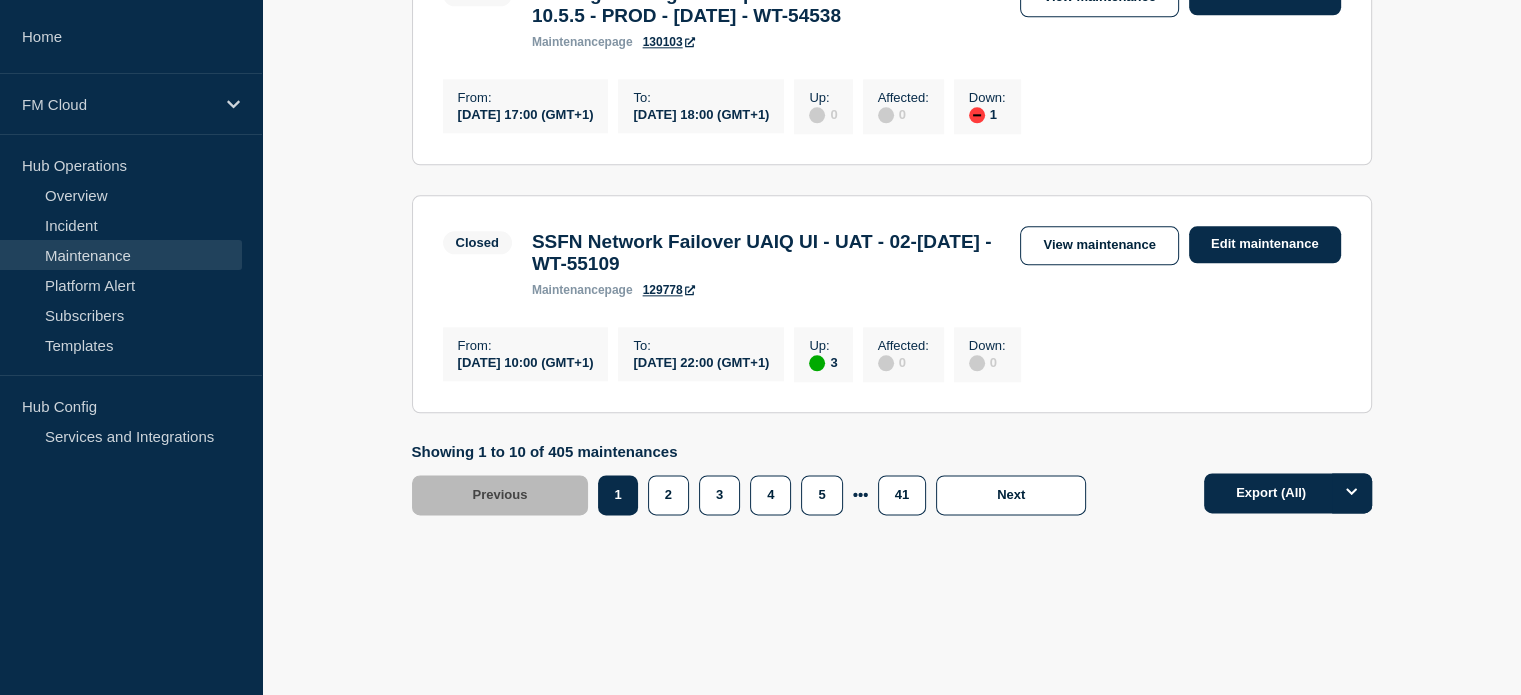 scroll, scrollTop: 2583, scrollLeft: 0, axis: vertical 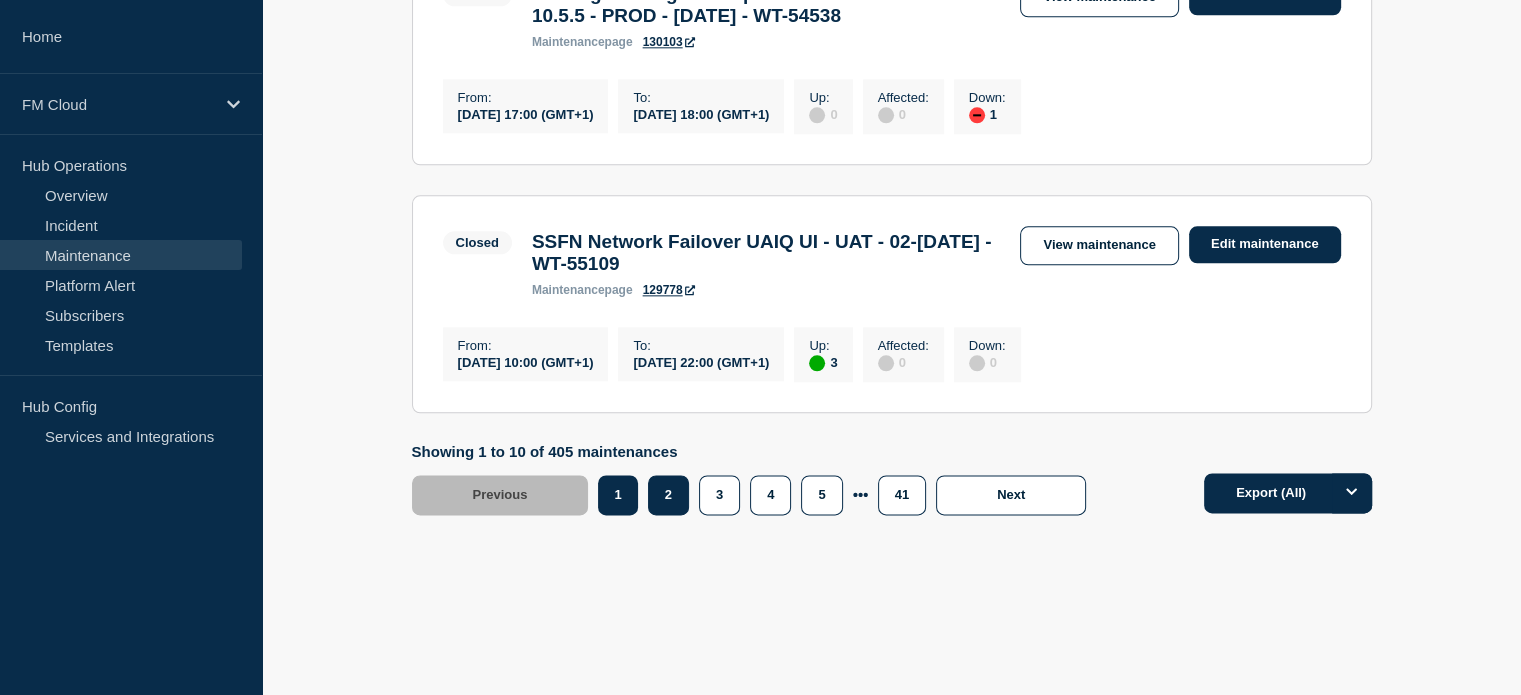 click on "2" at bounding box center (668, 495) 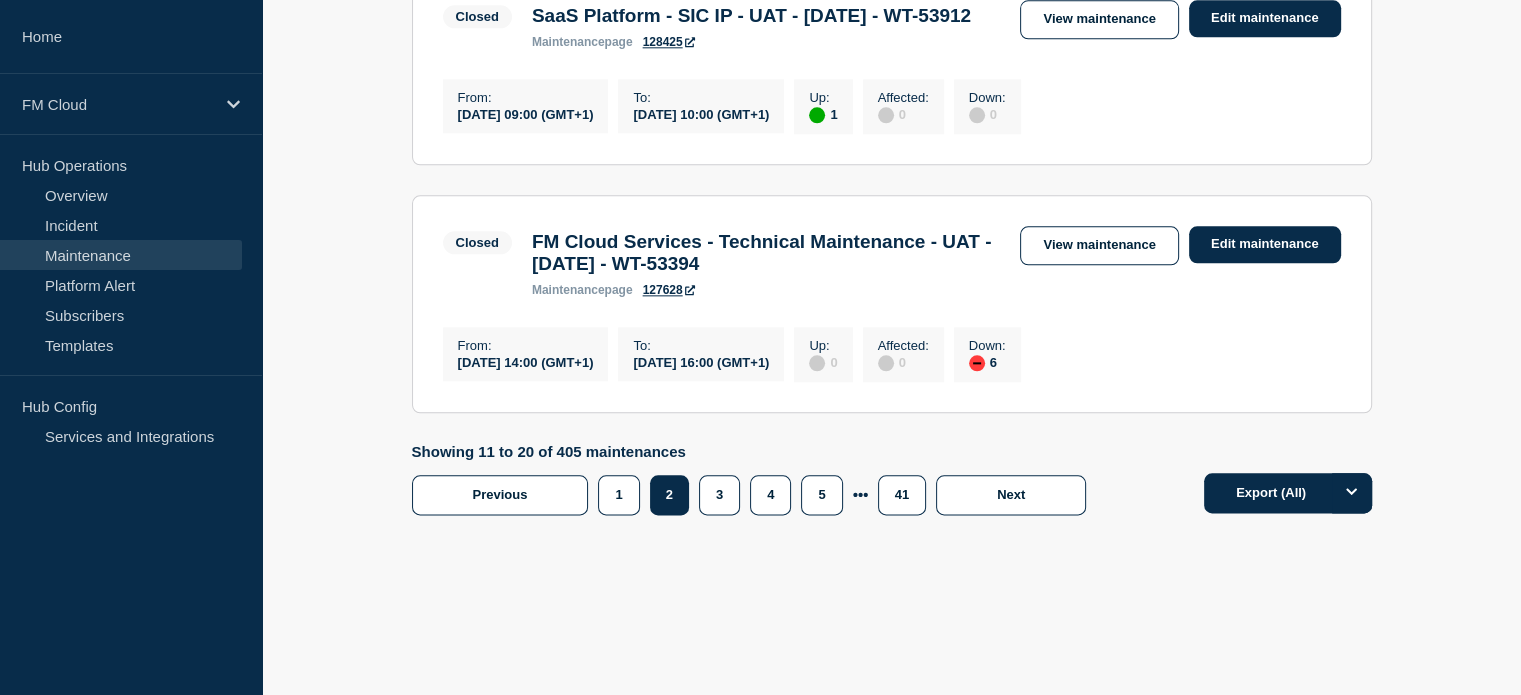 scroll, scrollTop: 2456, scrollLeft: 0, axis: vertical 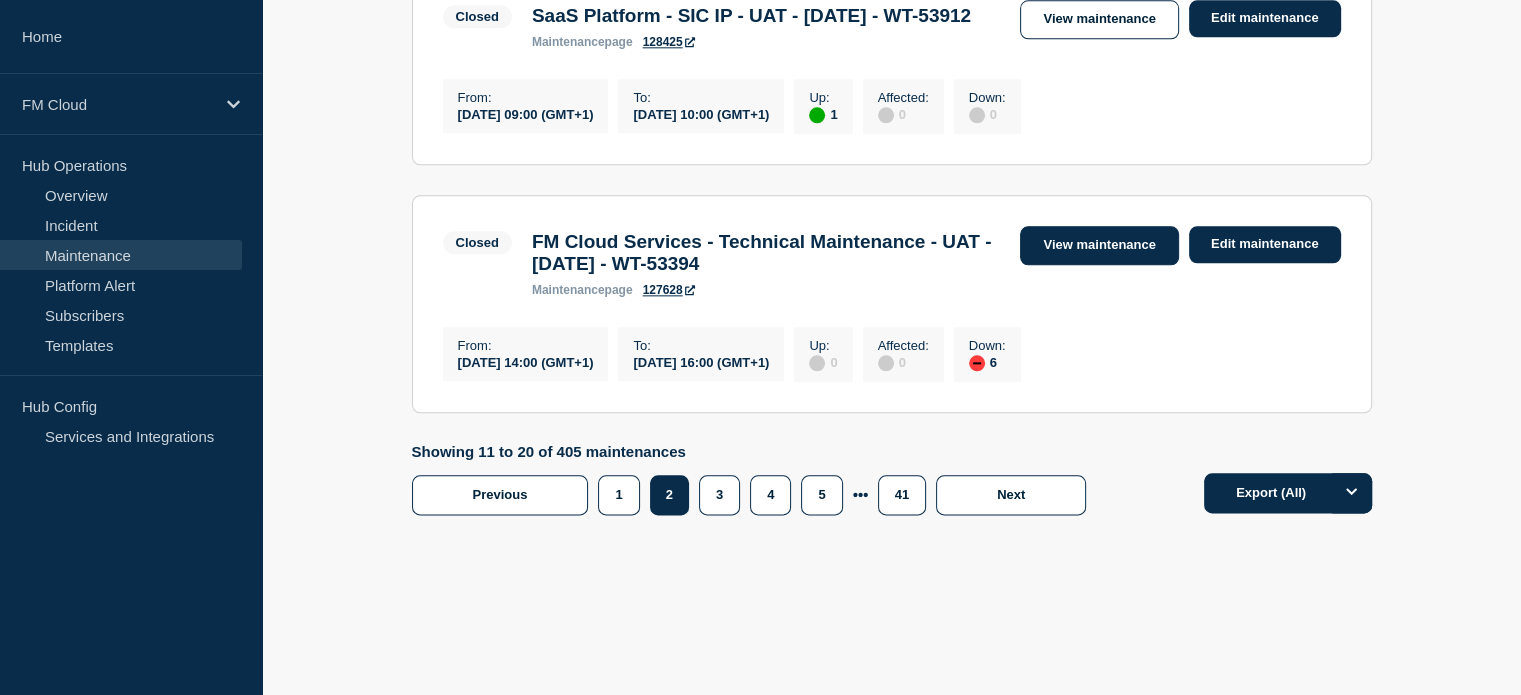 click on "View maintenance" at bounding box center [1099, 245] 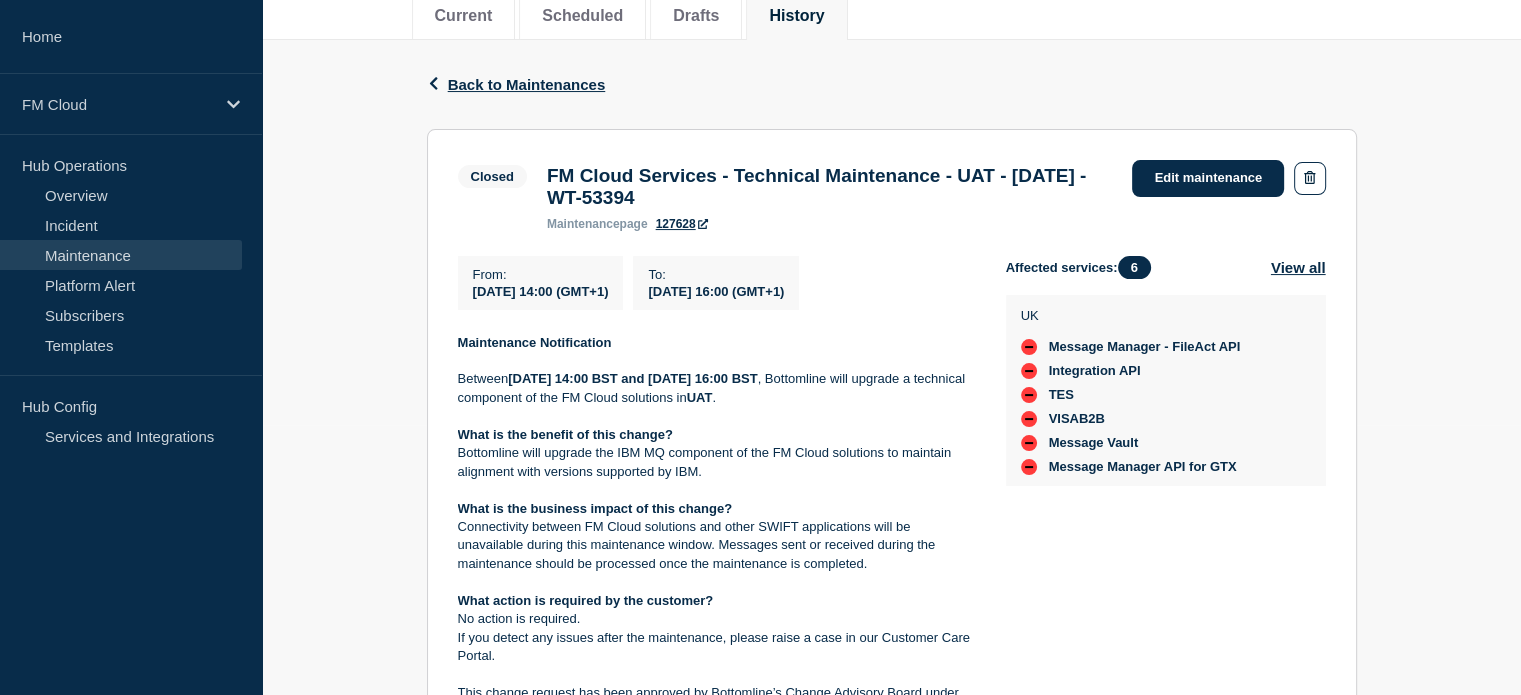 scroll, scrollTop: 300, scrollLeft: 0, axis: vertical 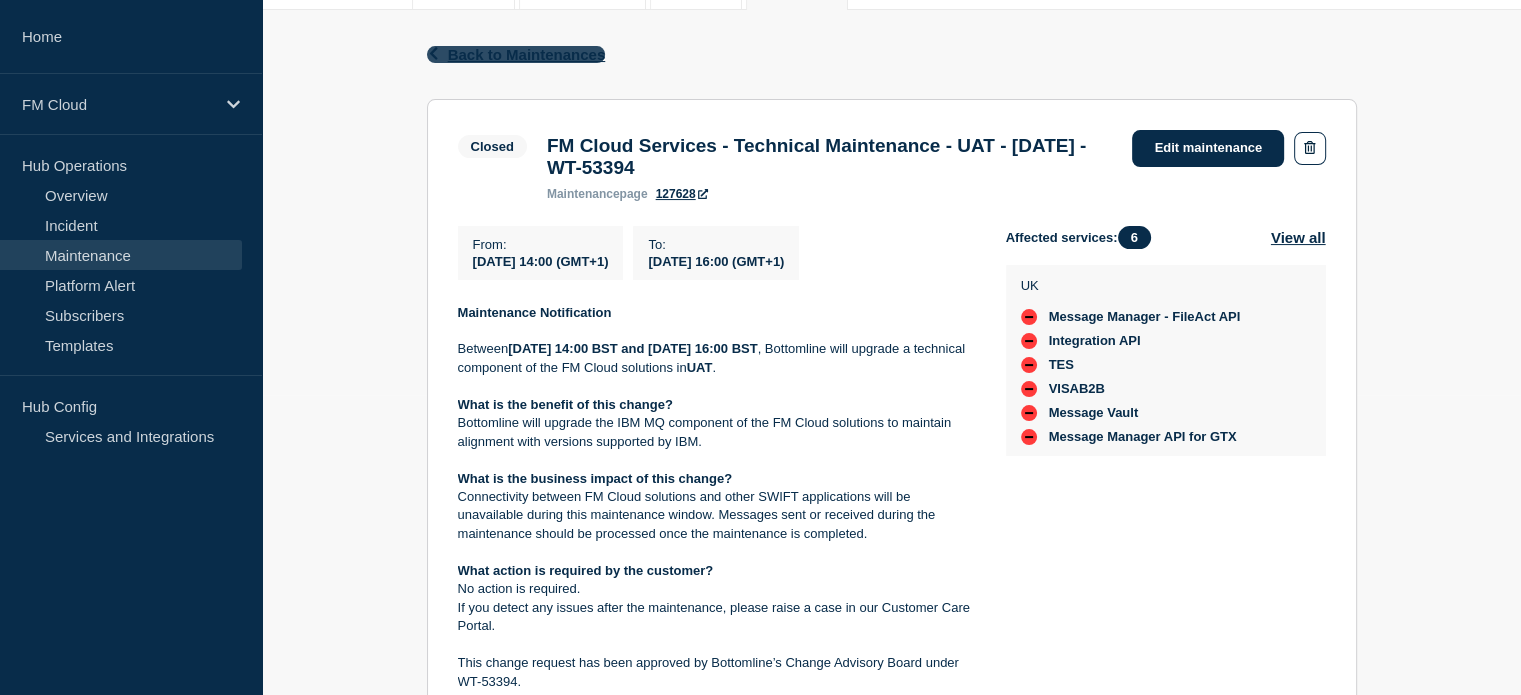 click 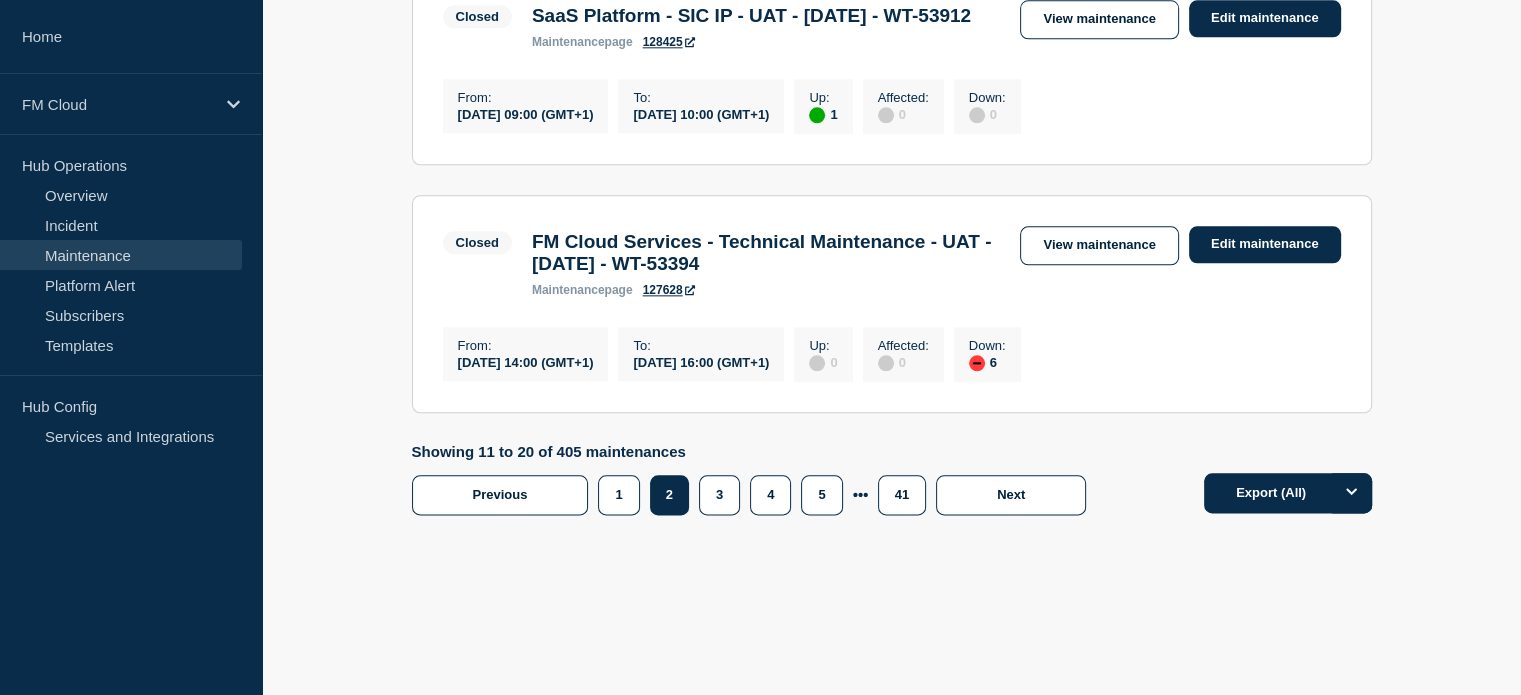 scroll, scrollTop: 2556, scrollLeft: 0, axis: vertical 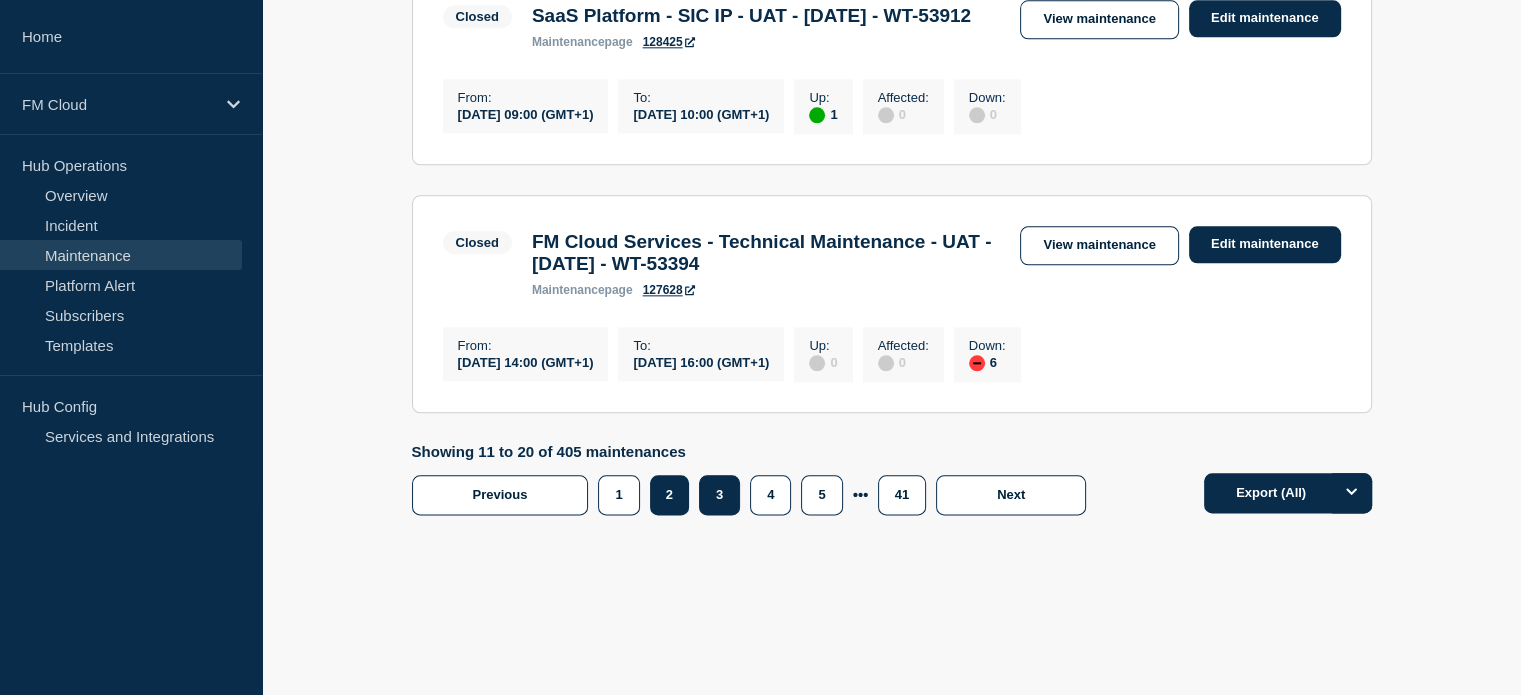 click on "3" at bounding box center (719, 495) 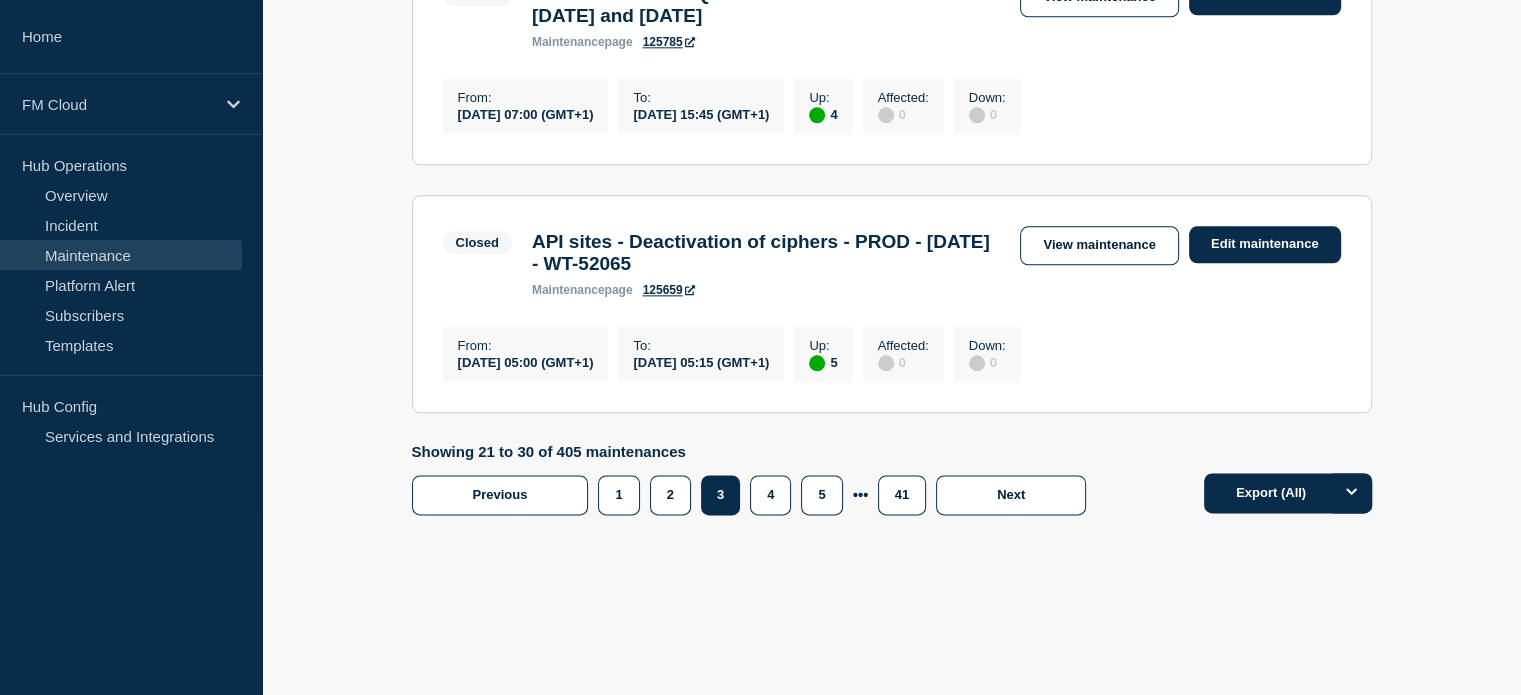 scroll, scrollTop: 2556, scrollLeft: 0, axis: vertical 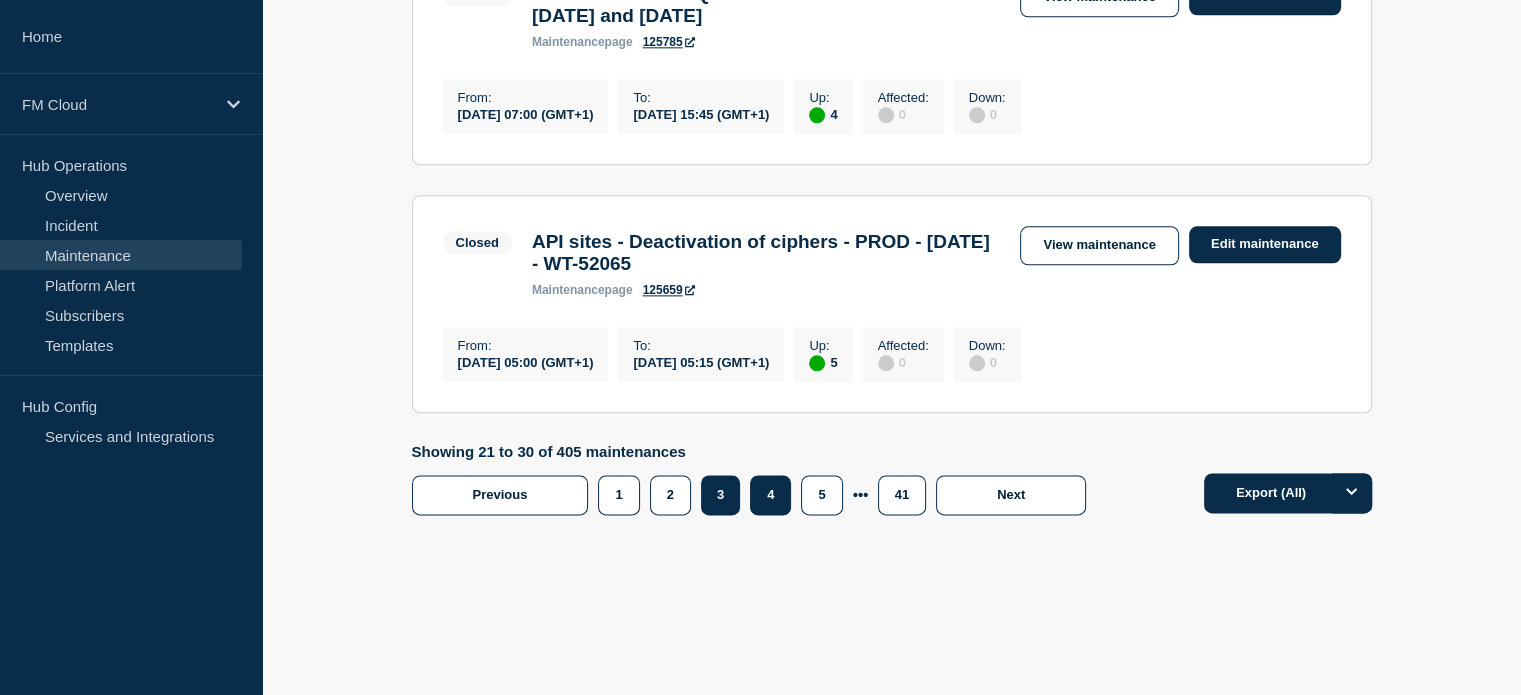 click on "4" at bounding box center (770, 495) 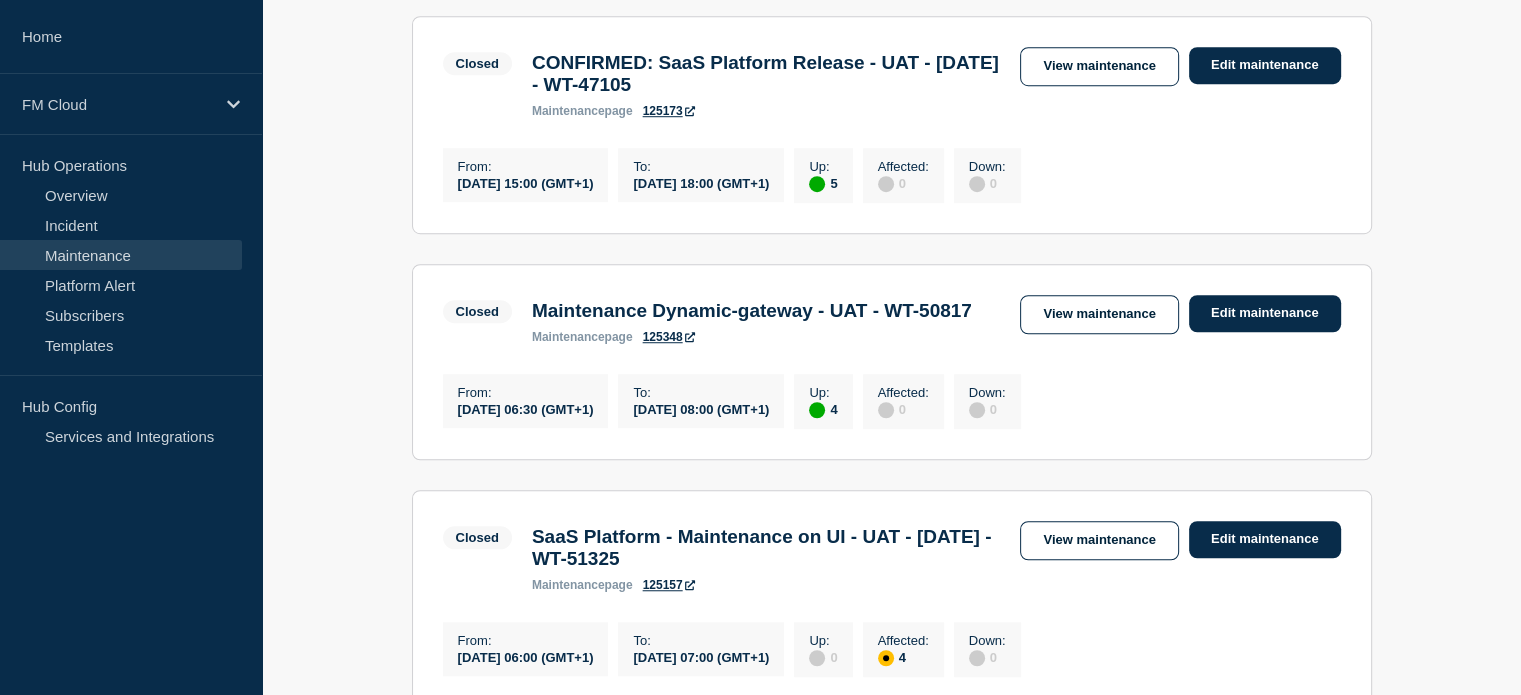 scroll, scrollTop: 1356, scrollLeft: 0, axis: vertical 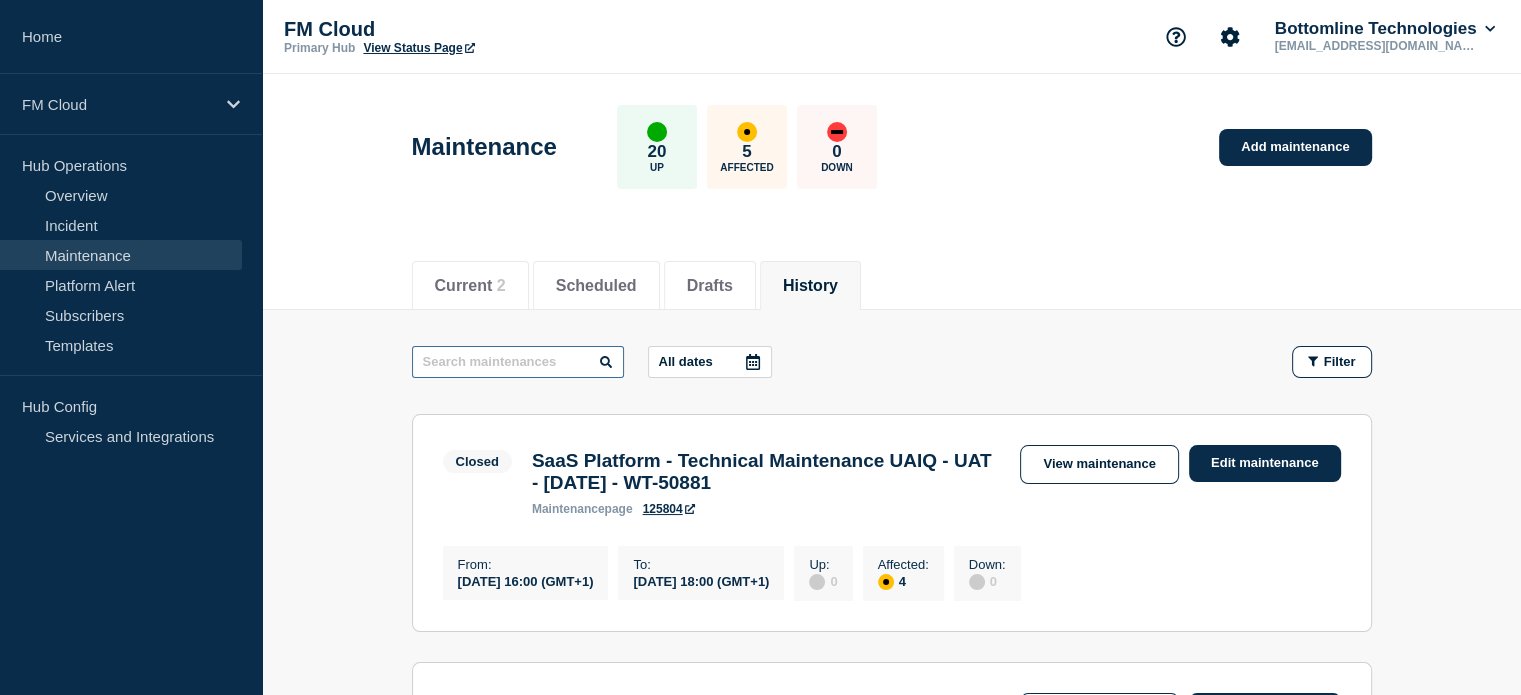 click at bounding box center [518, 362] 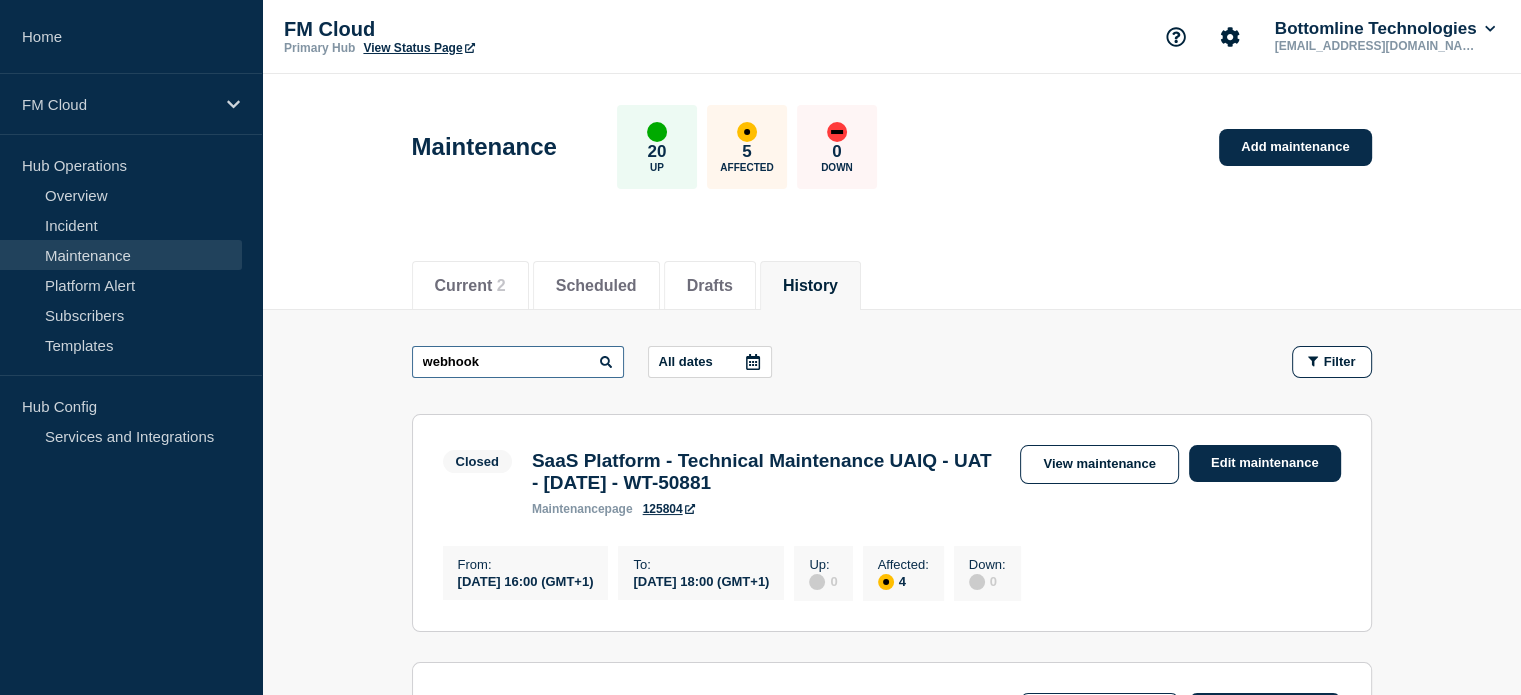 type on "webhook" 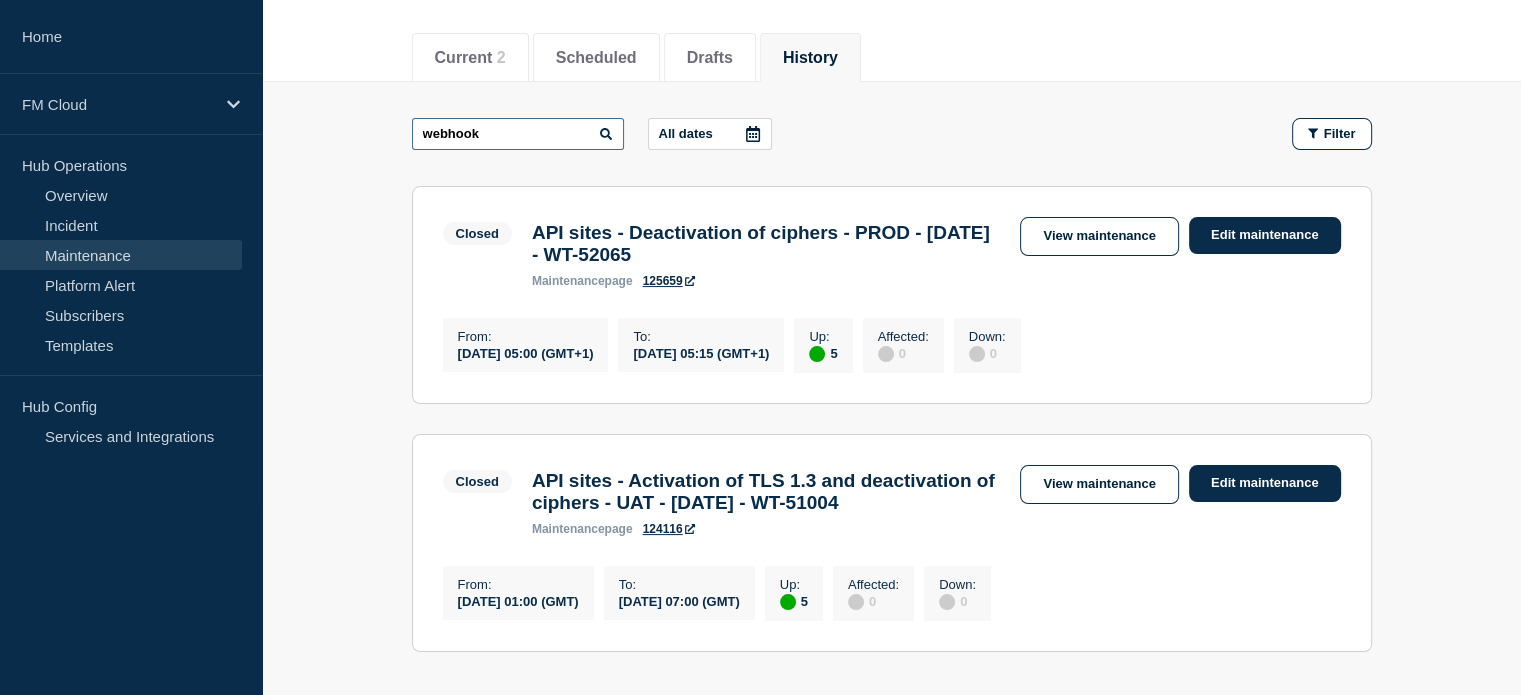 scroll, scrollTop: 200, scrollLeft: 0, axis: vertical 